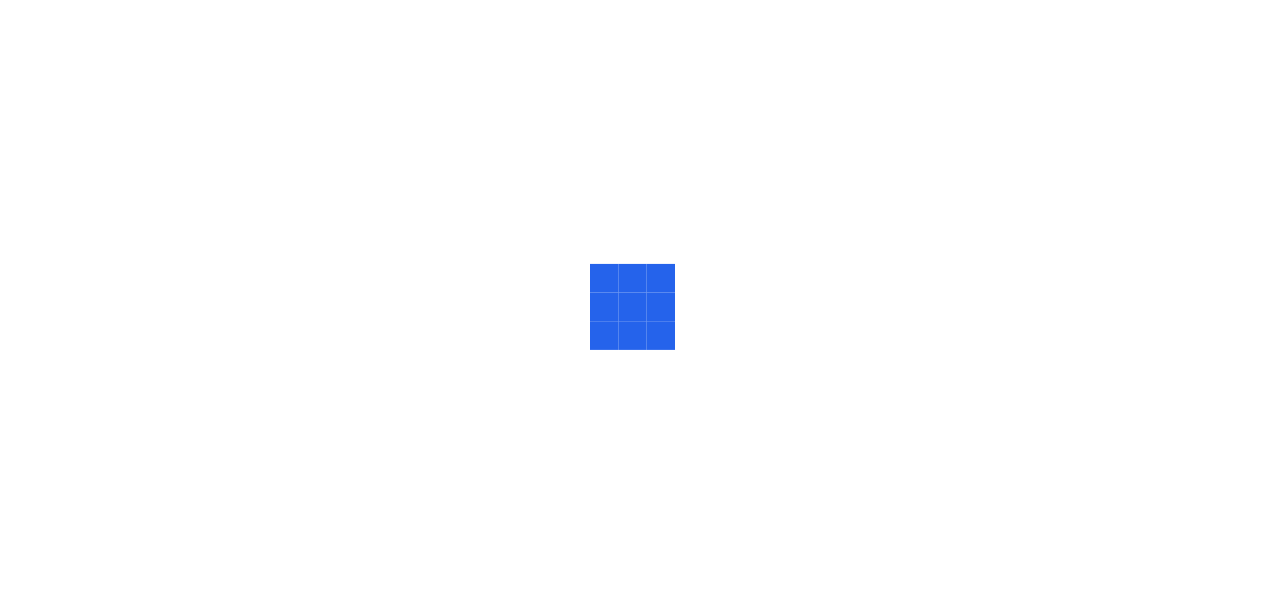 scroll, scrollTop: 0, scrollLeft: 0, axis: both 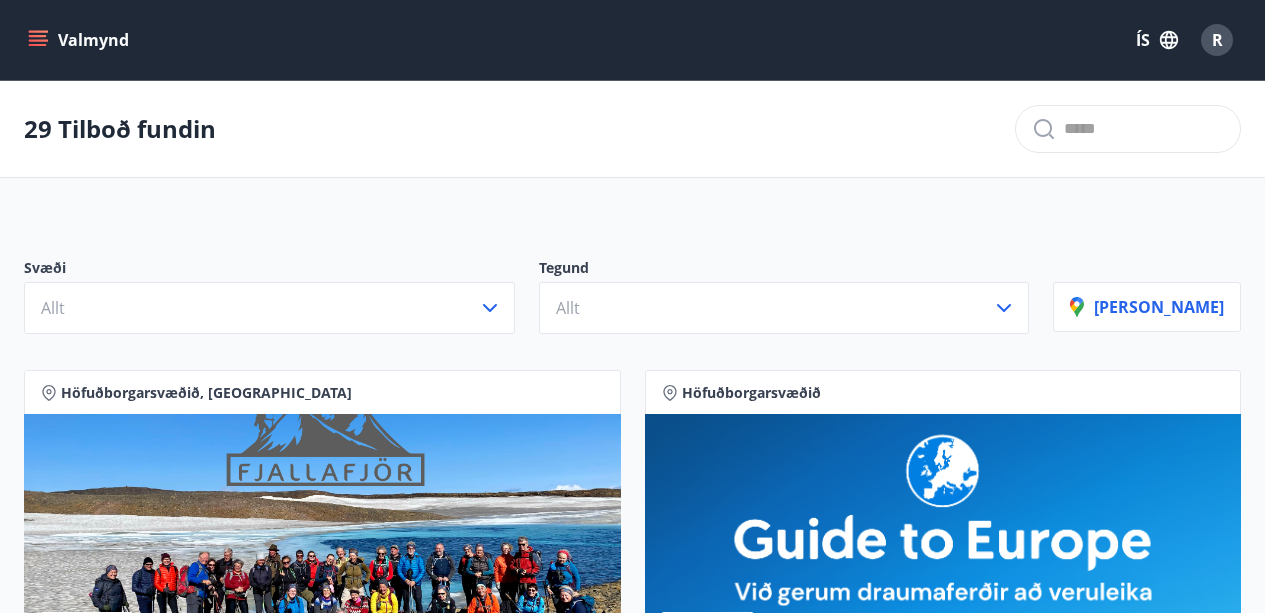 click 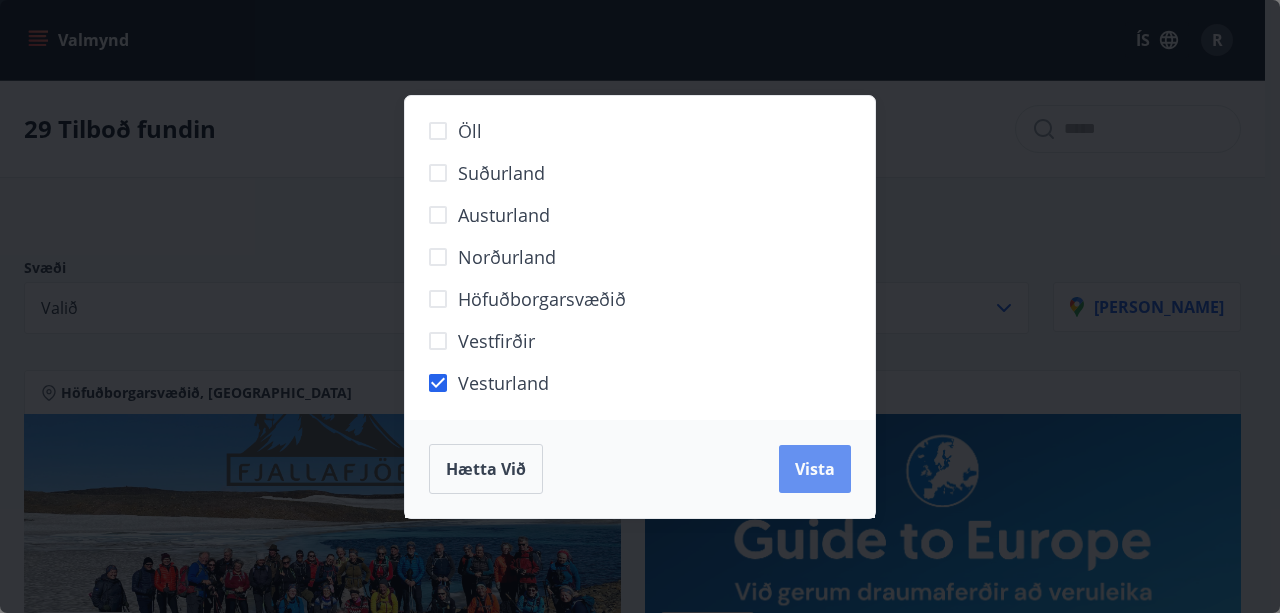click on "Vista" at bounding box center (815, 469) 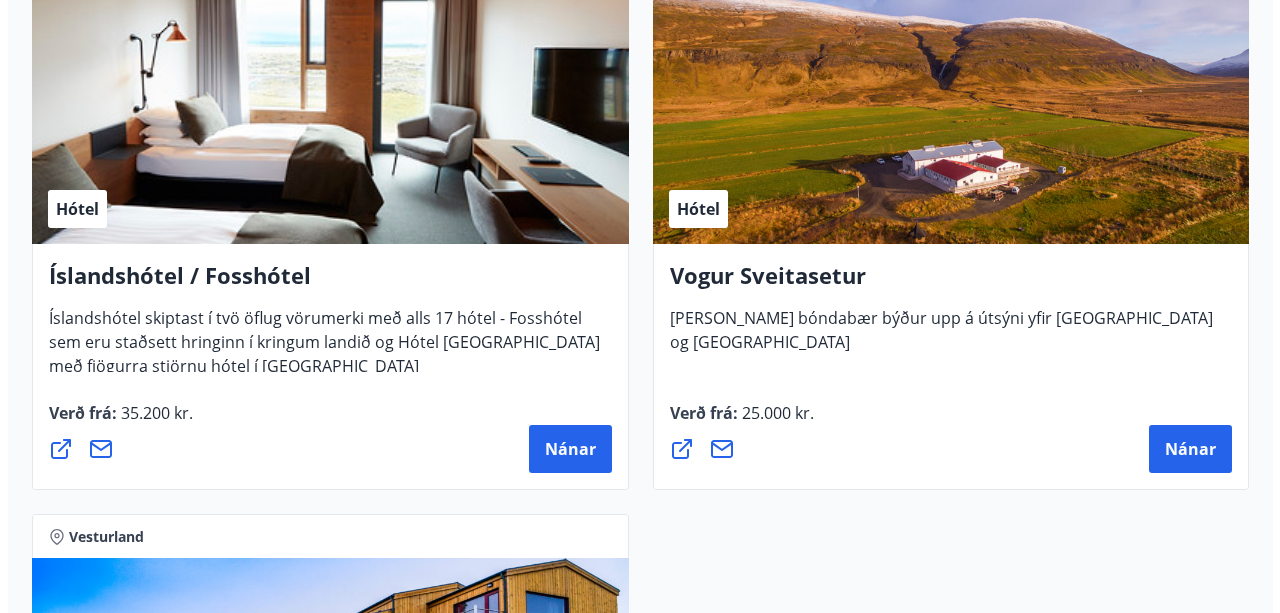 scroll, scrollTop: 500, scrollLeft: 0, axis: vertical 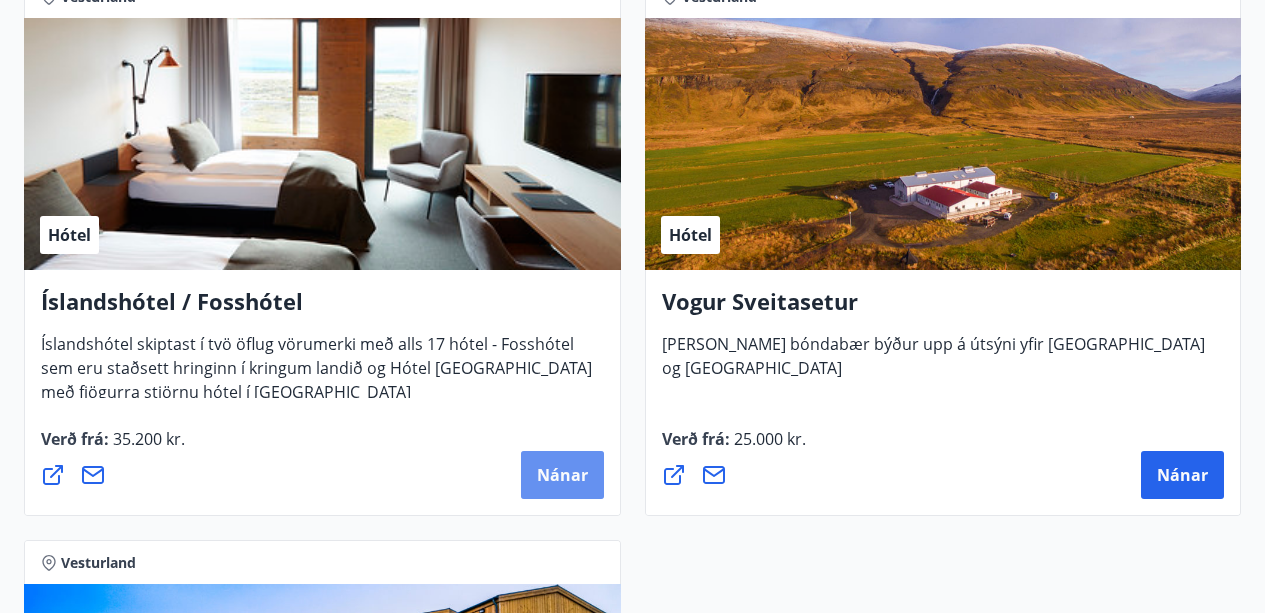 click on "Nánar" at bounding box center (562, 475) 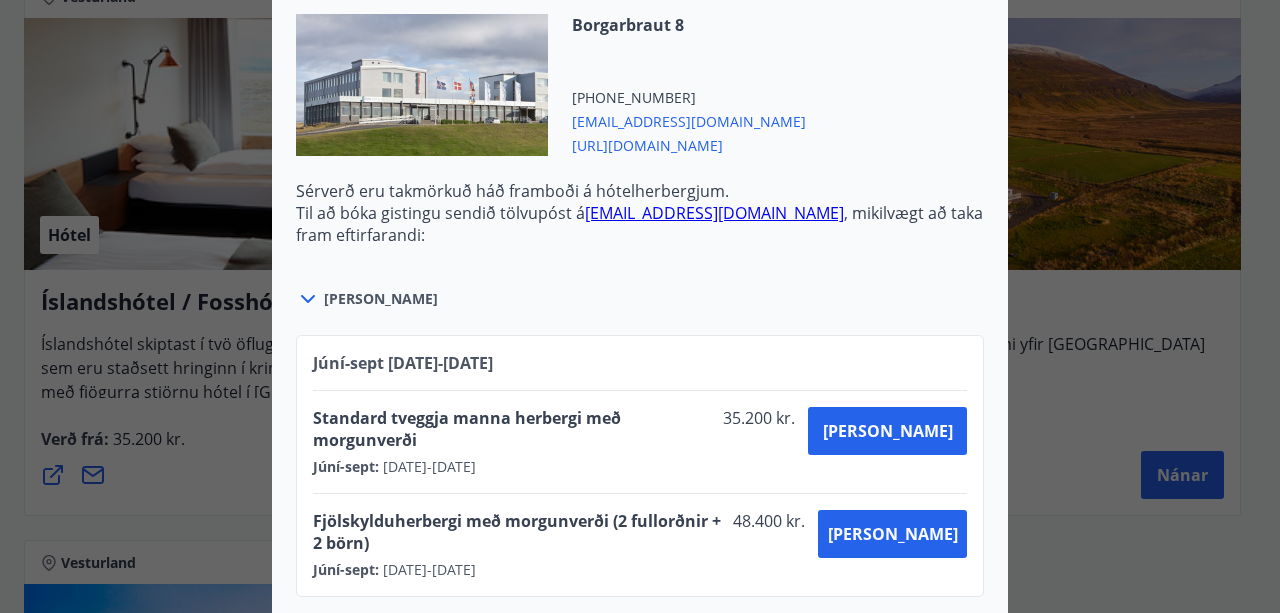 scroll, scrollTop: 1478, scrollLeft: 0, axis: vertical 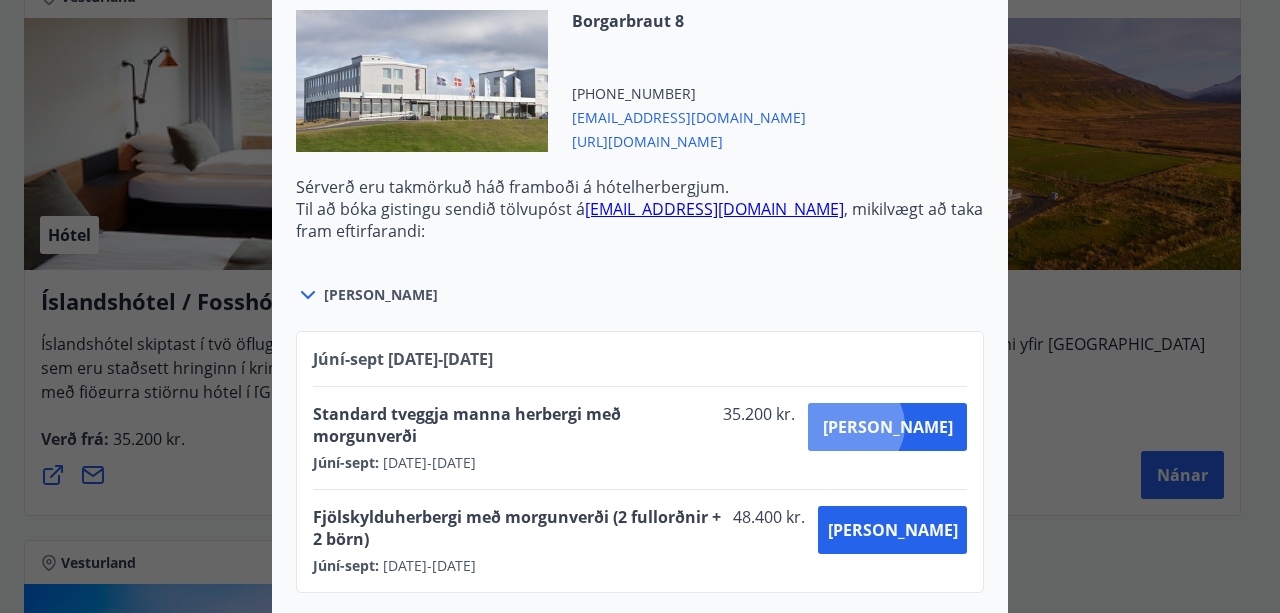 click on "[PERSON_NAME]" at bounding box center (888, 427) 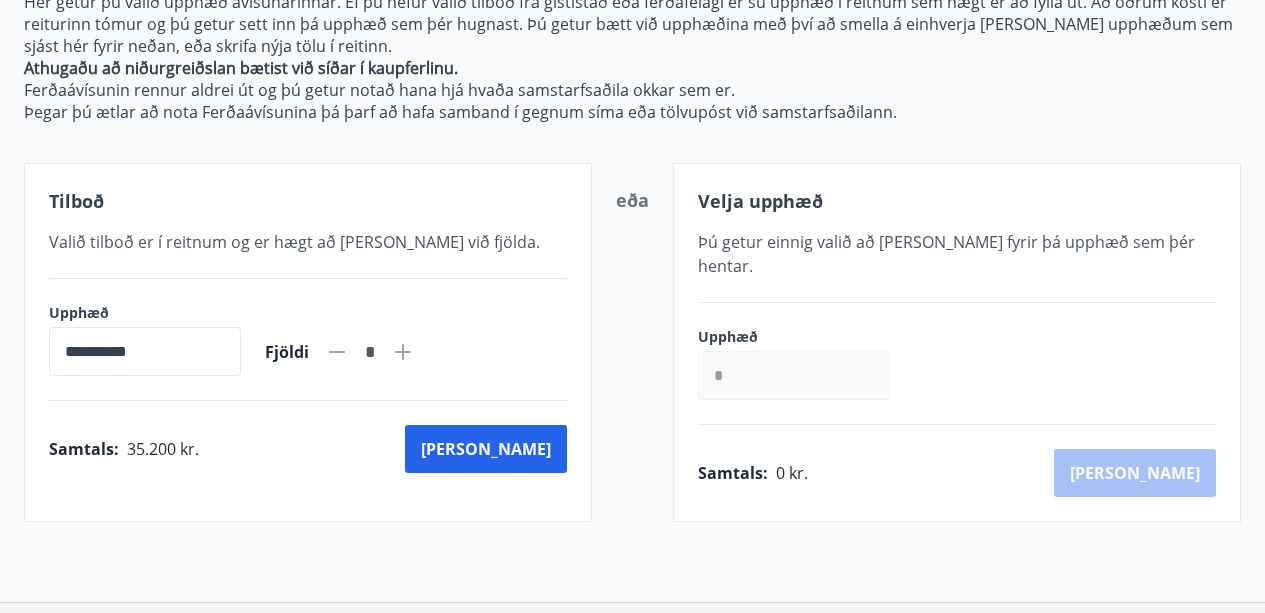scroll, scrollTop: 393, scrollLeft: 0, axis: vertical 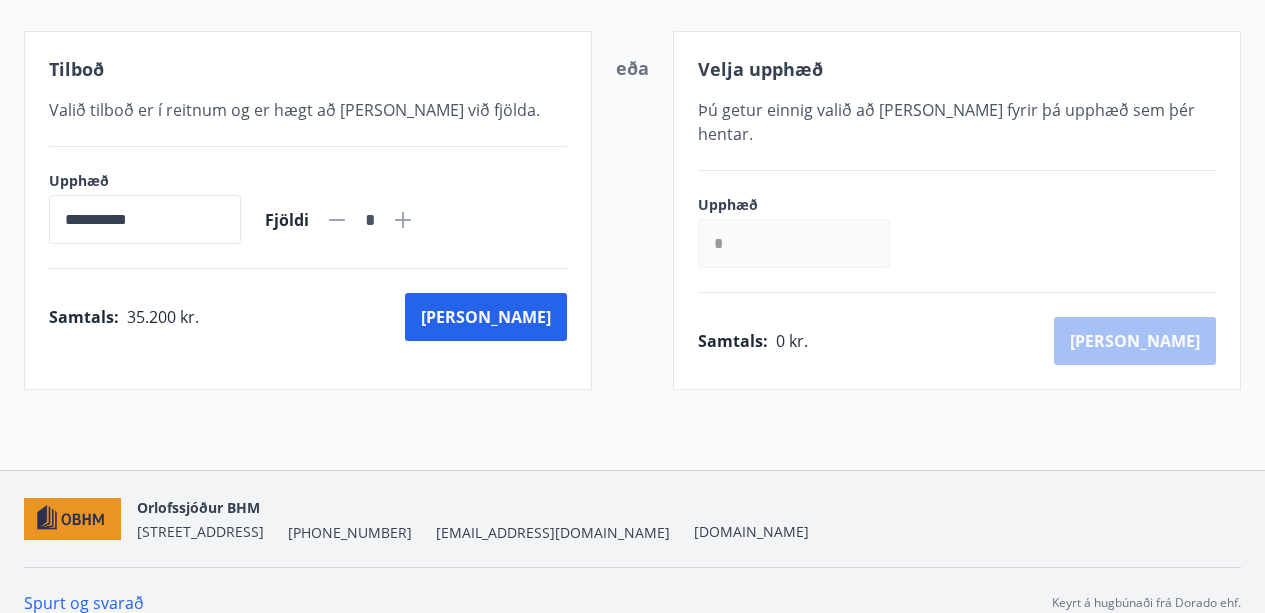 click 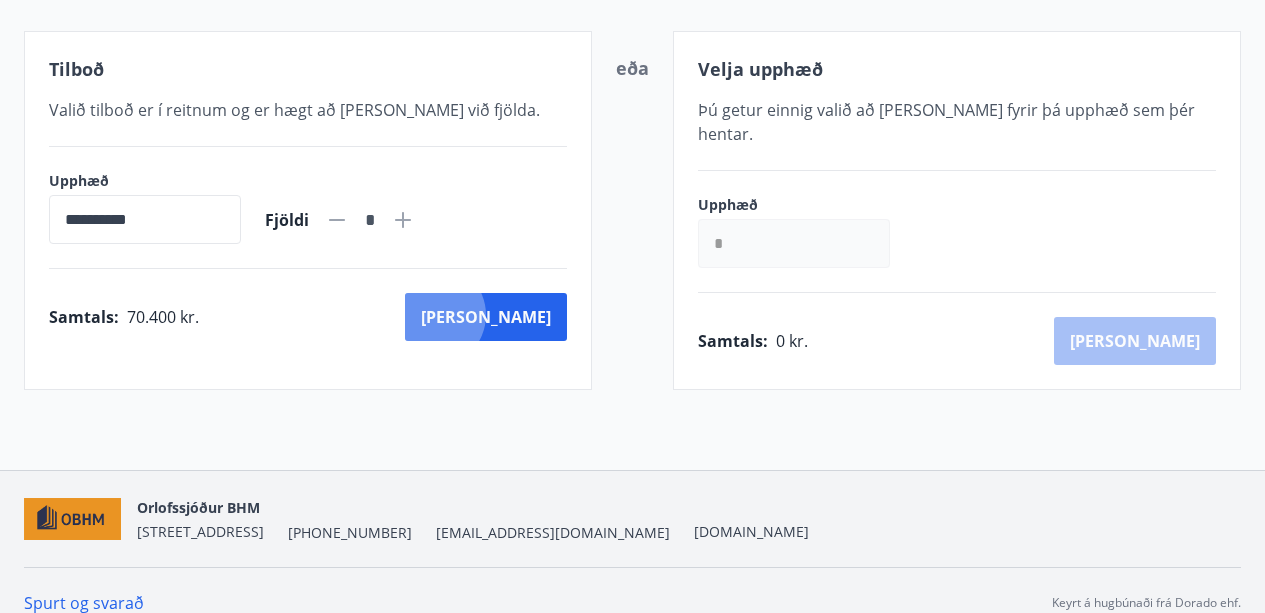 click on "[PERSON_NAME]" at bounding box center [486, 317] 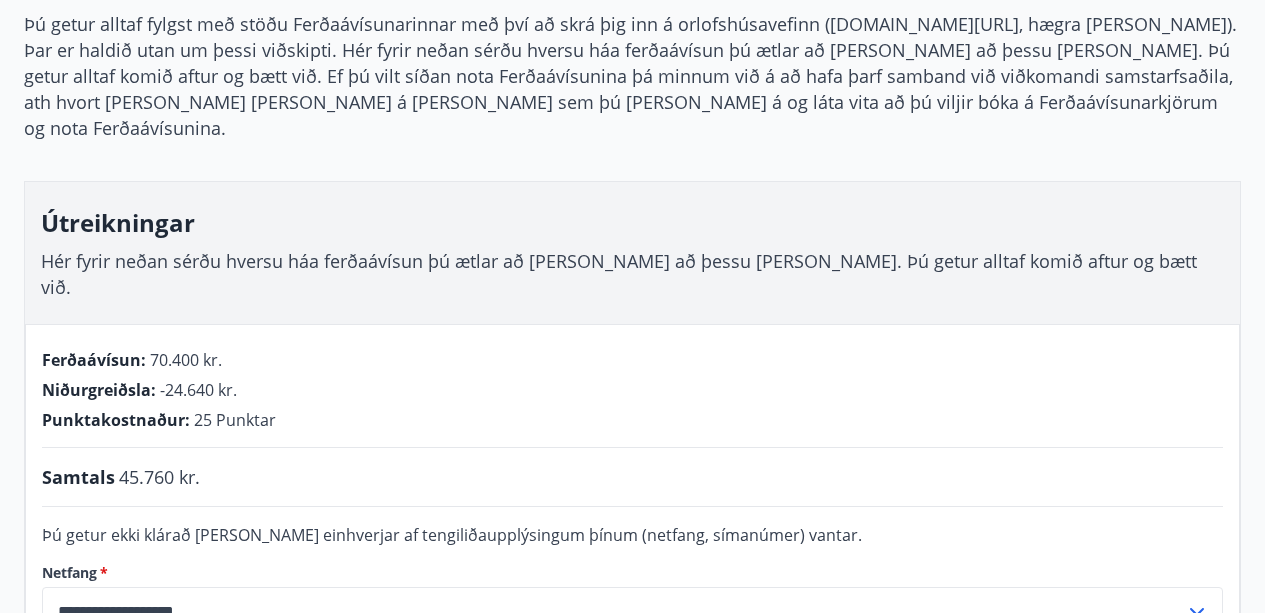 scroll, scrollTop: 0, scrollLeft: 0, axis: both 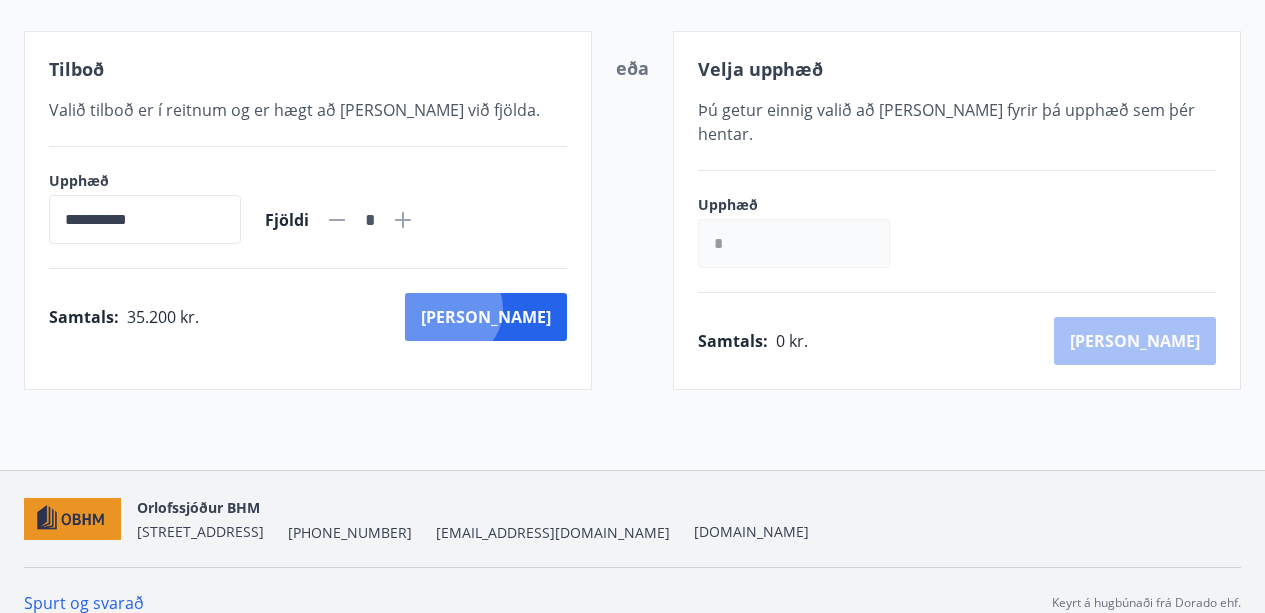 click on "[PERSON_NAME]" at bounding box center [486, 317] 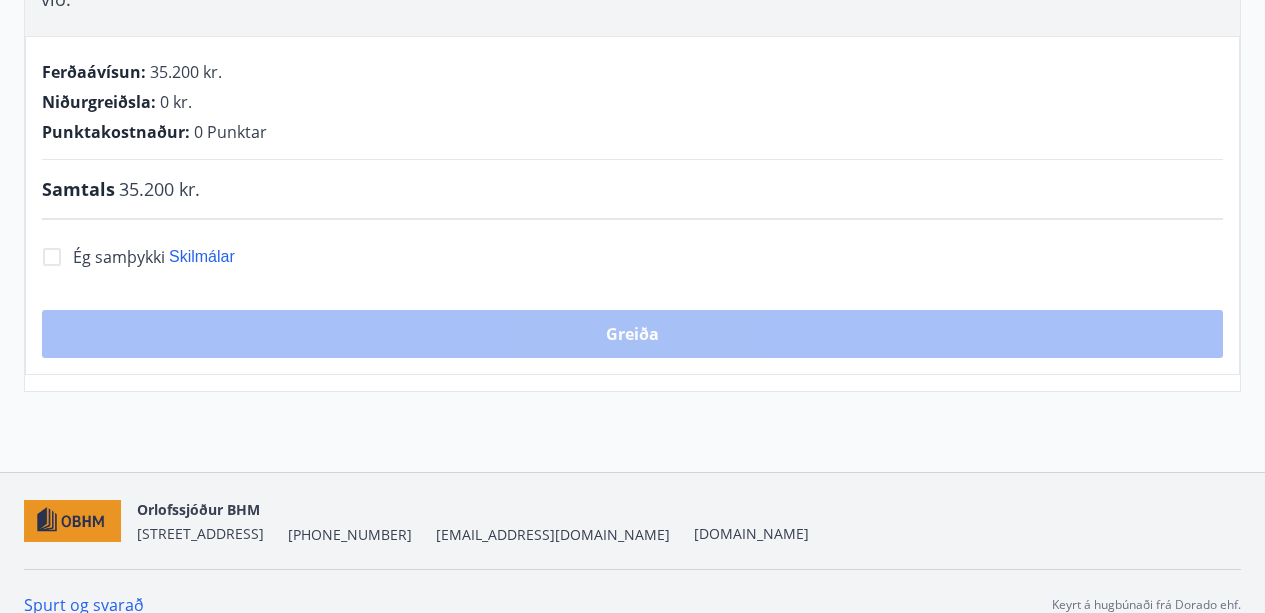 scroll, scrollTop: 393, scrollLeft: 0, axis: vertical 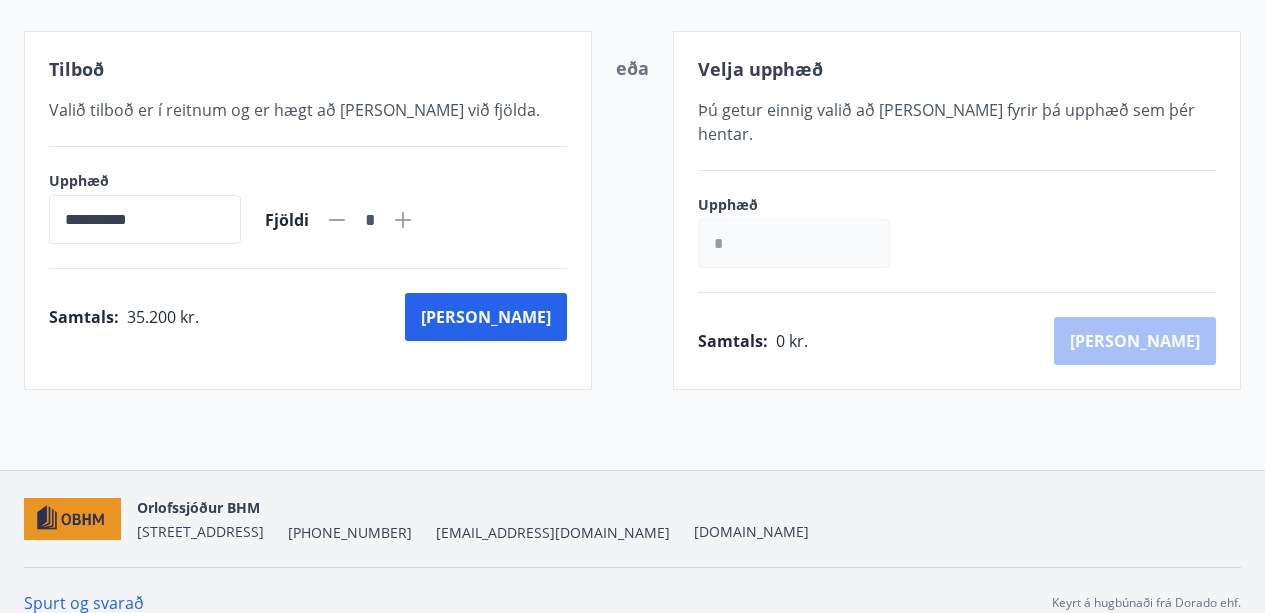 click 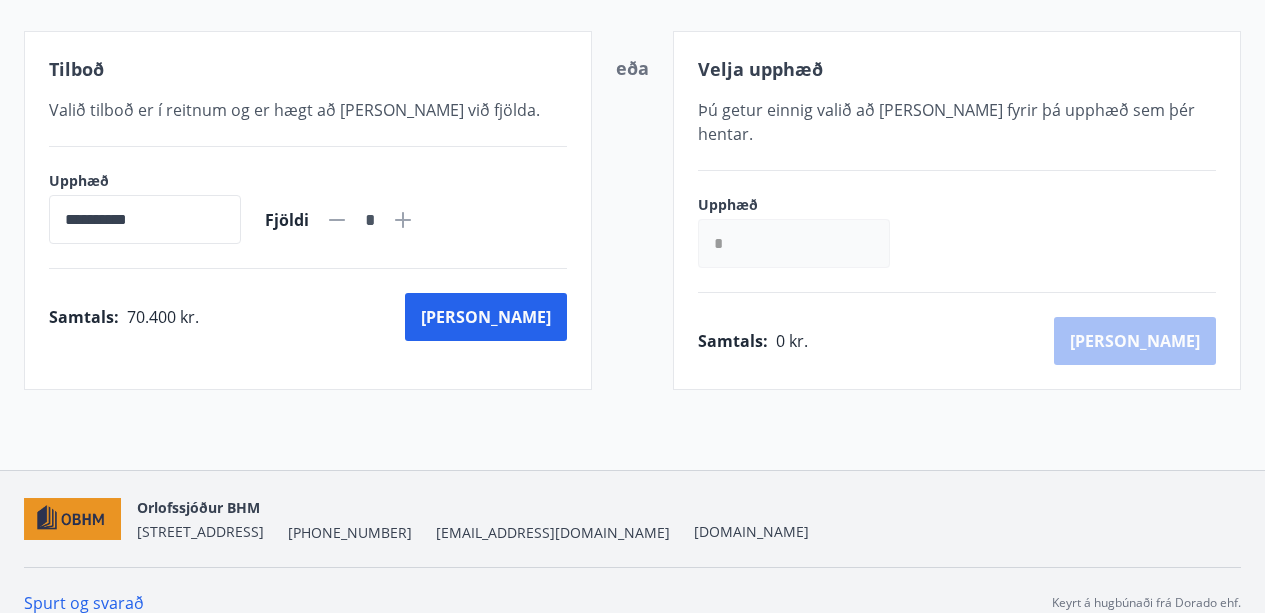 click 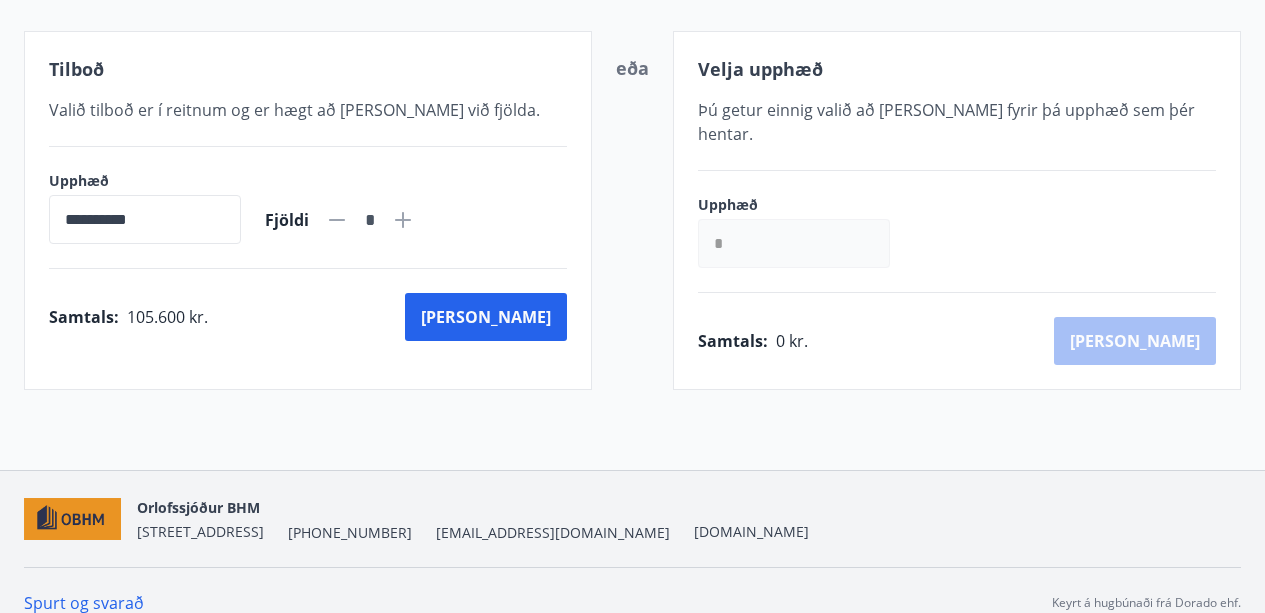 click on "[PERSON_NAME]" at bounding box center (486, 317) 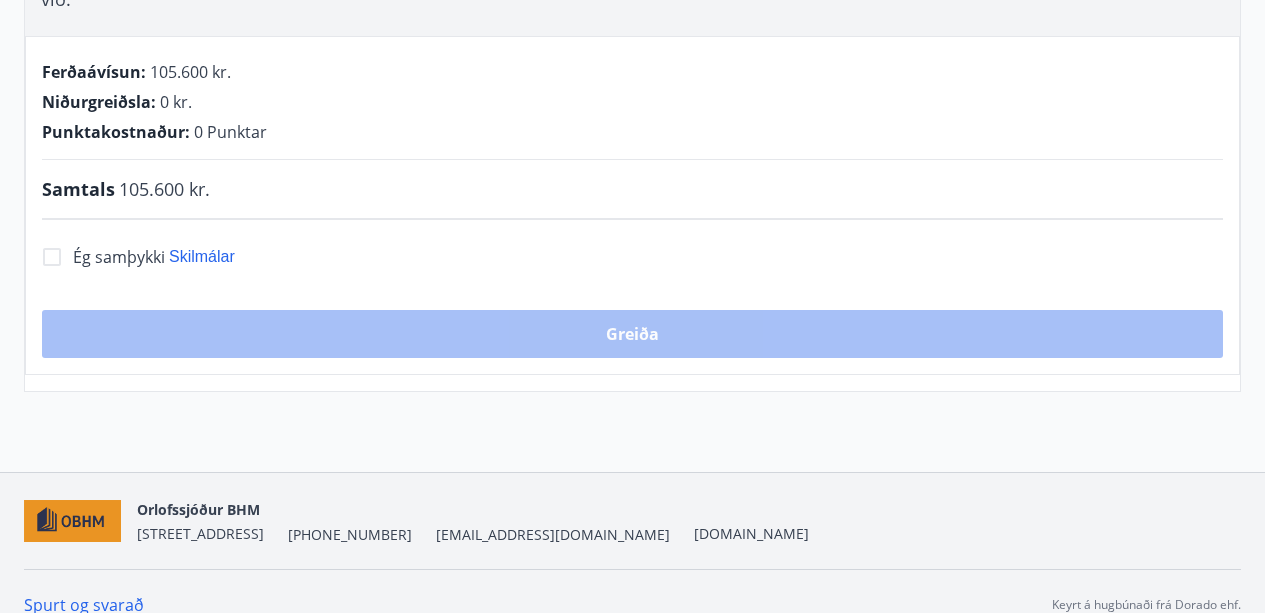 scroll, scrollTop: 393, scrollLeft: 0, axis: vertical 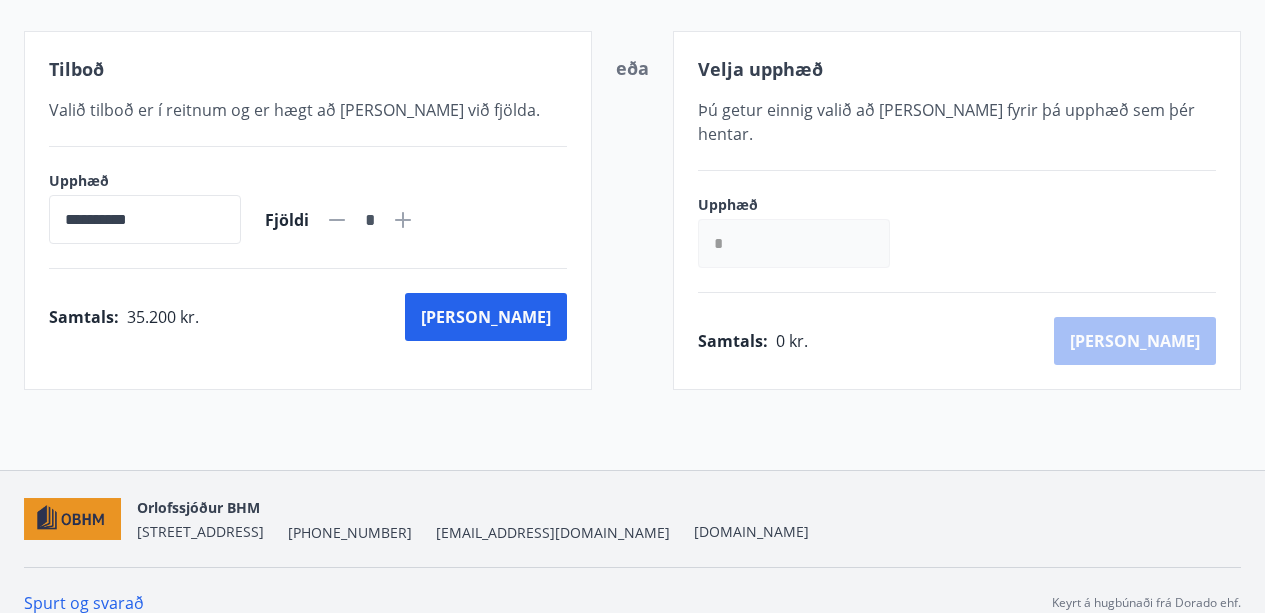 click 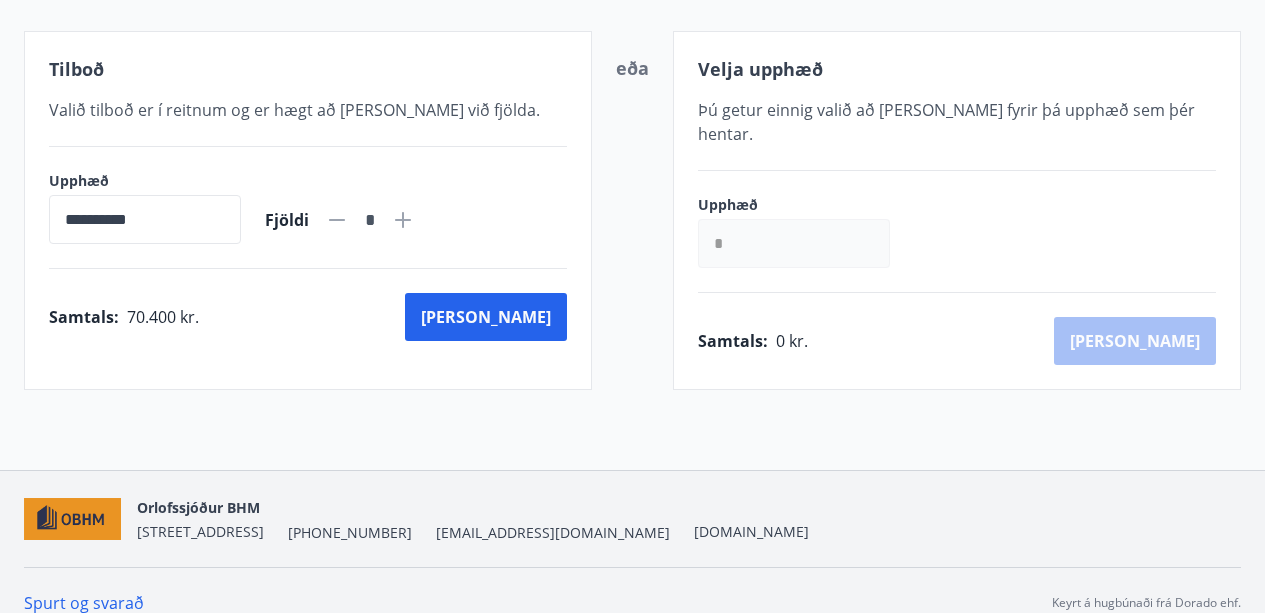 click on "[PERSON_NAME]" at bounding box center (486, 317) 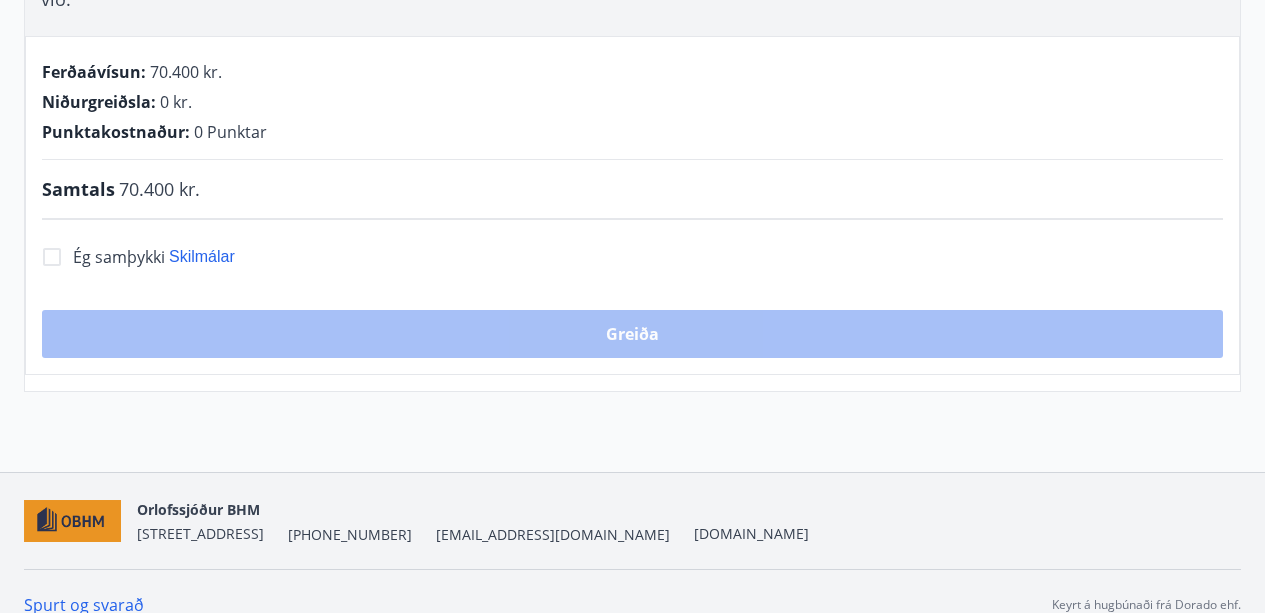 scroll, scrollTop: 393, scrollLeft: 0, axis: vertical 